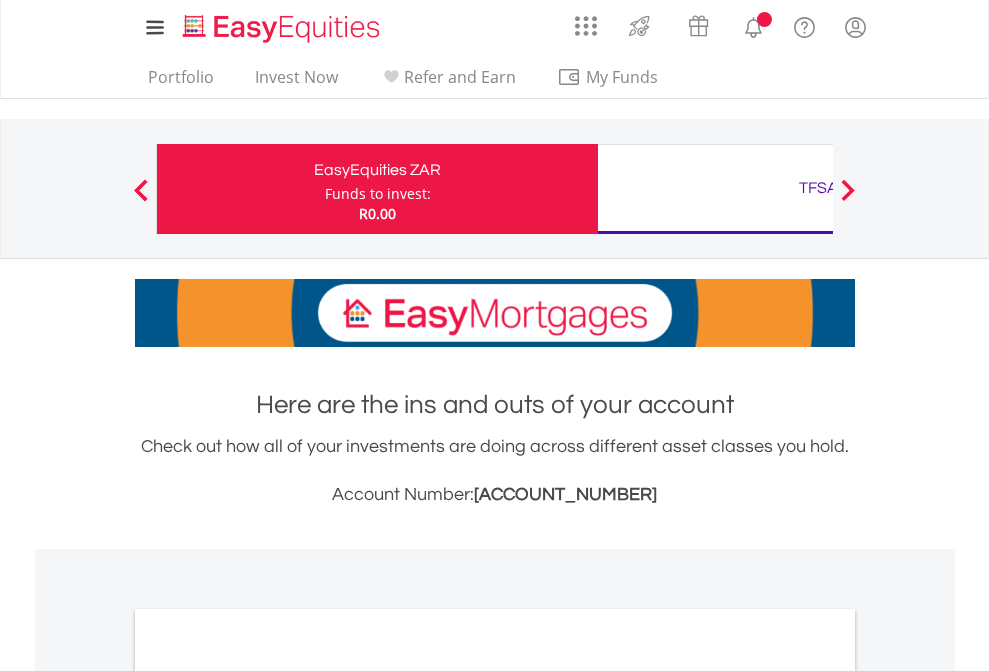 scroll, scrollTop: 0, scrollLeft: 0, axis: both 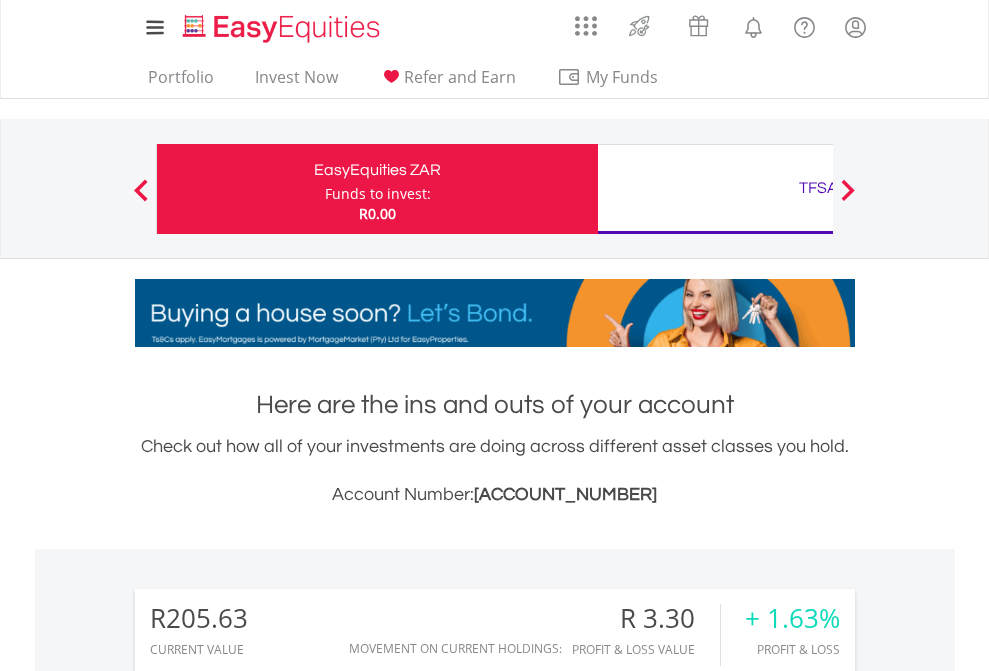 click on "Funds to invest:" at bounding box center (378, 194) 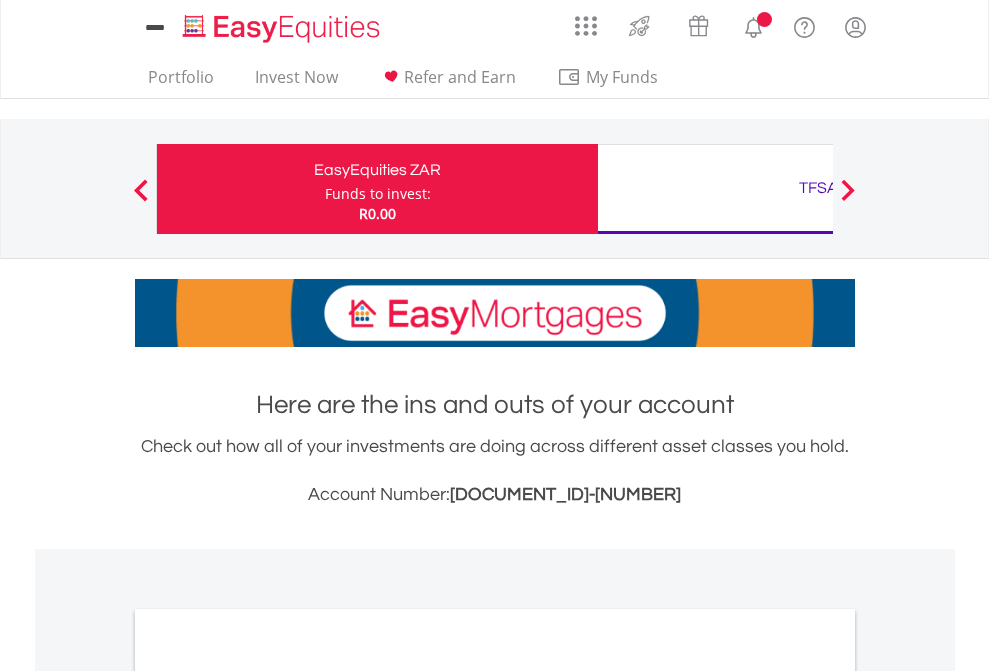 scroll, scrollTop: 0, scrollLeft: 0, axis: both 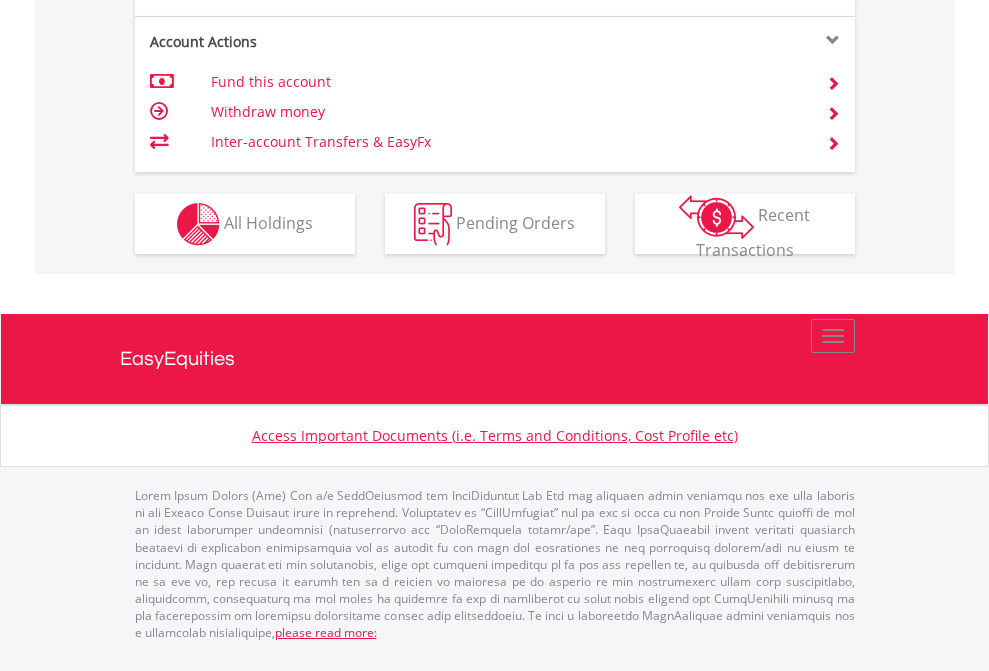 click on "Investment types" at bounding box center [706, -337] 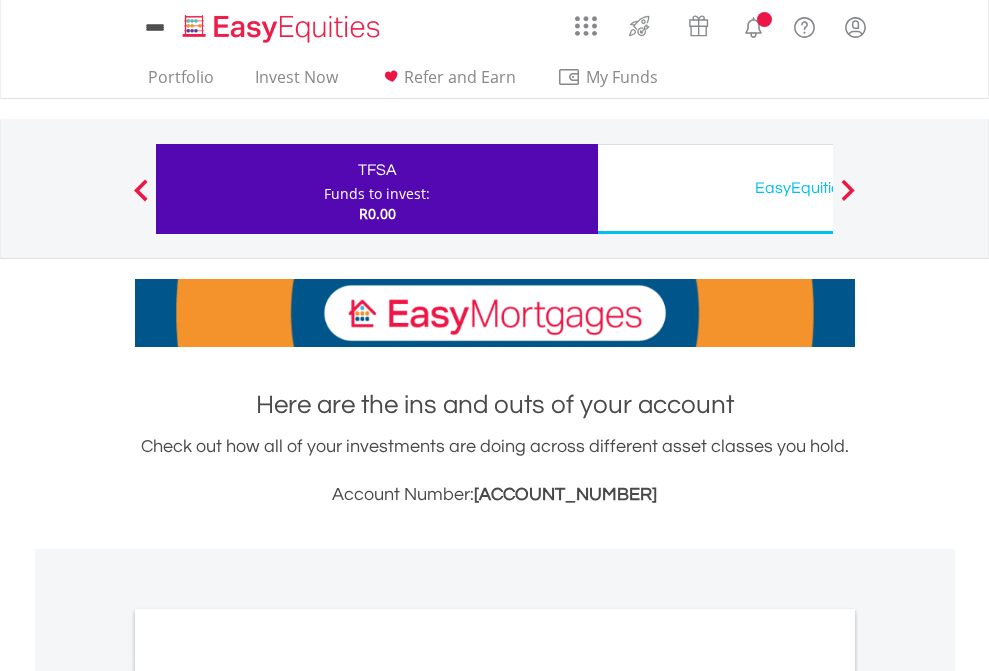 scroll, scrollTop: 0, scrollLeft: 0, axis: both 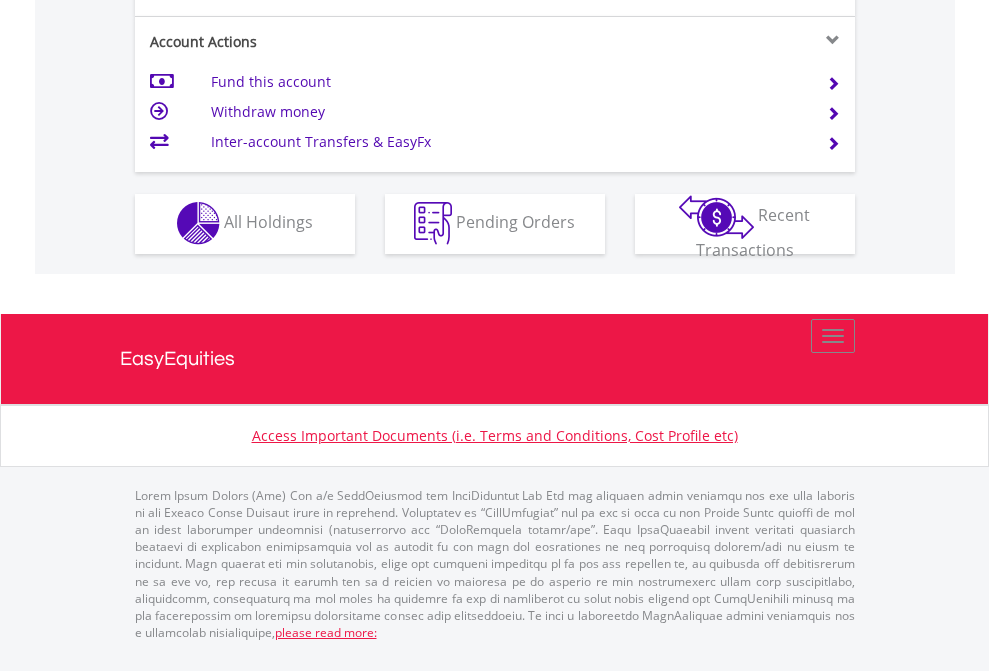click on "Investment types" at bounding box center (706, -353) 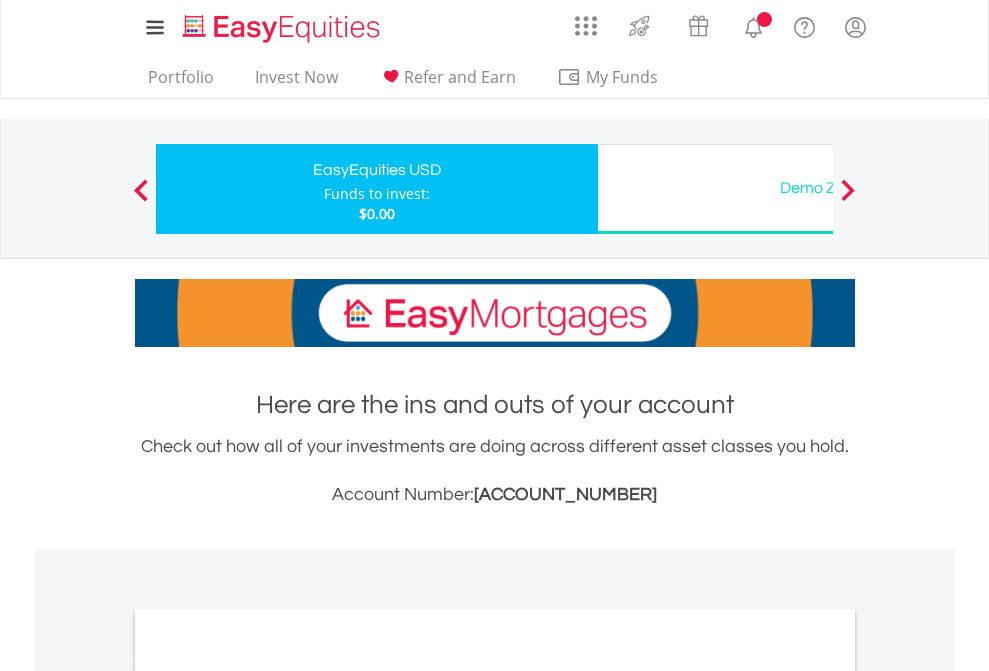 scroll, scrollTop: 0, scrollLeft: 0, axis: both 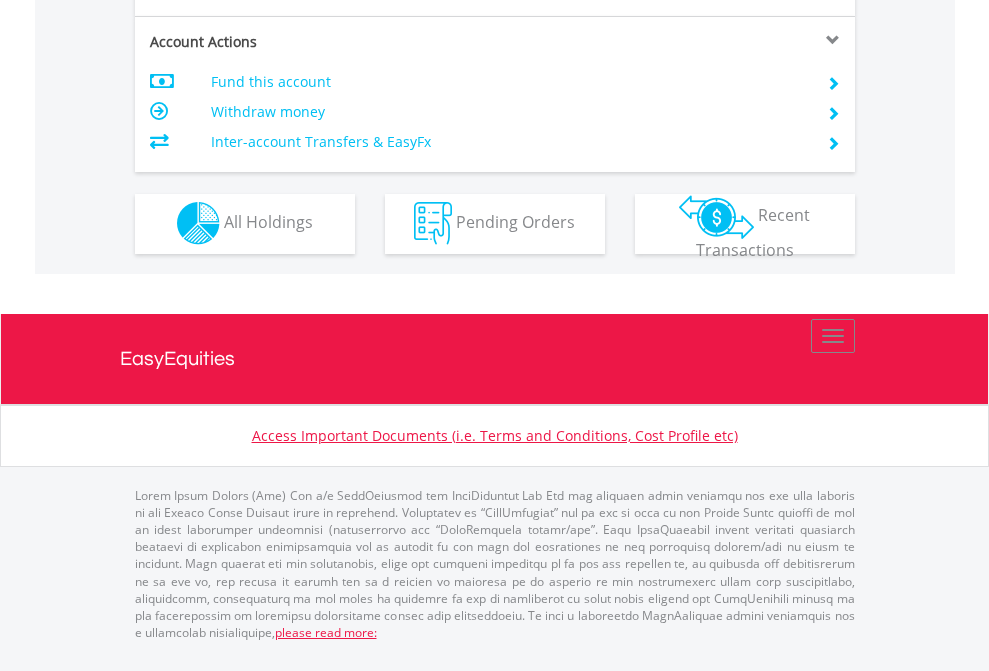 click on "Investment types" at bounding box center (706, -353) 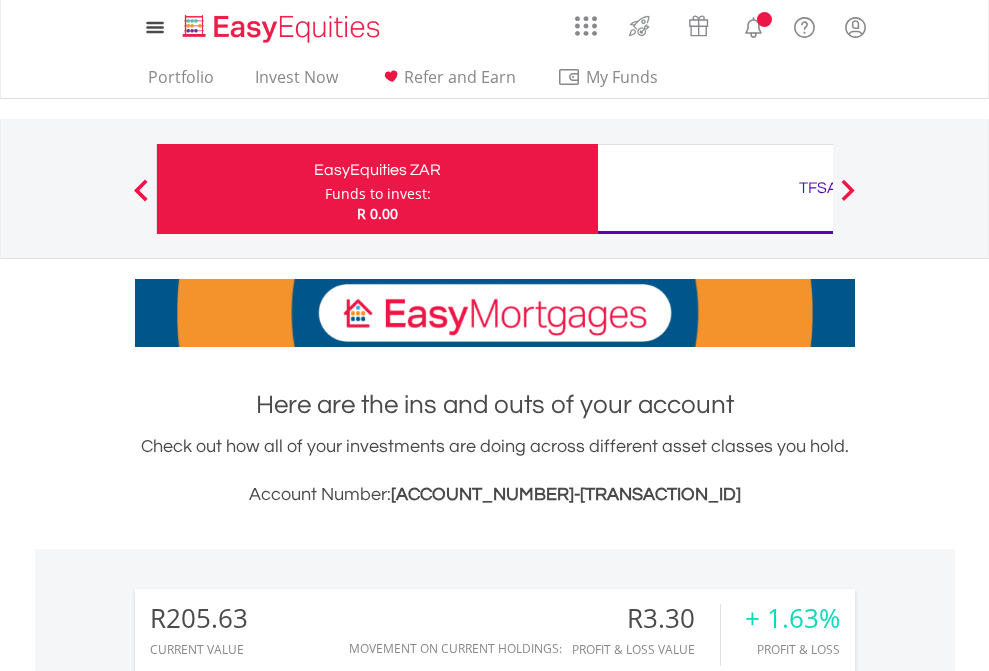 scroll, scrollTop: 1493, scrollLeft: 0, axis: vertical 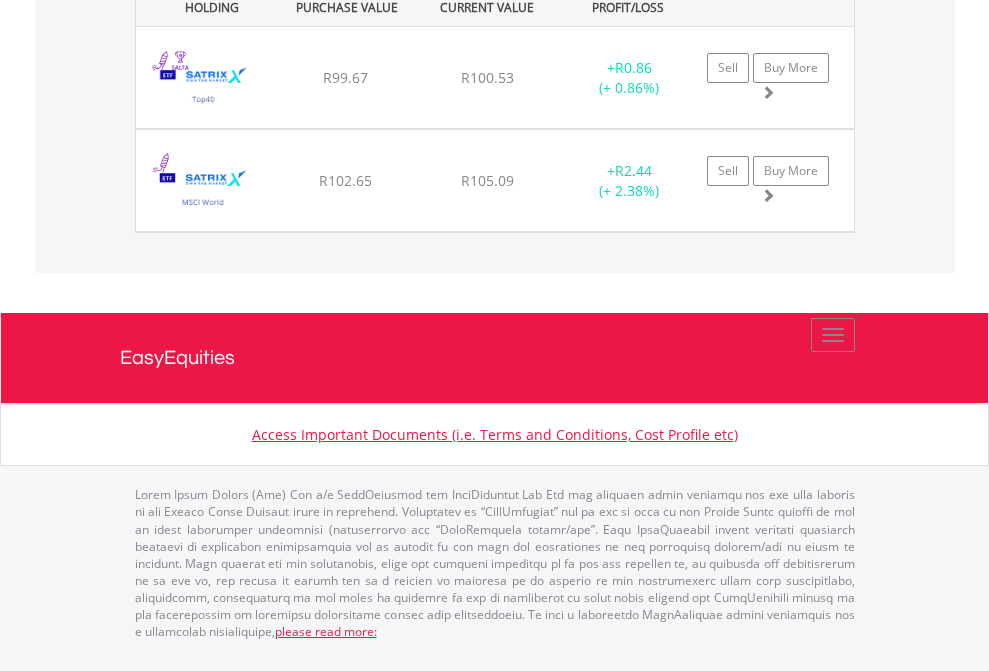 click on "TFSA" at bounding box center [818, -1442] 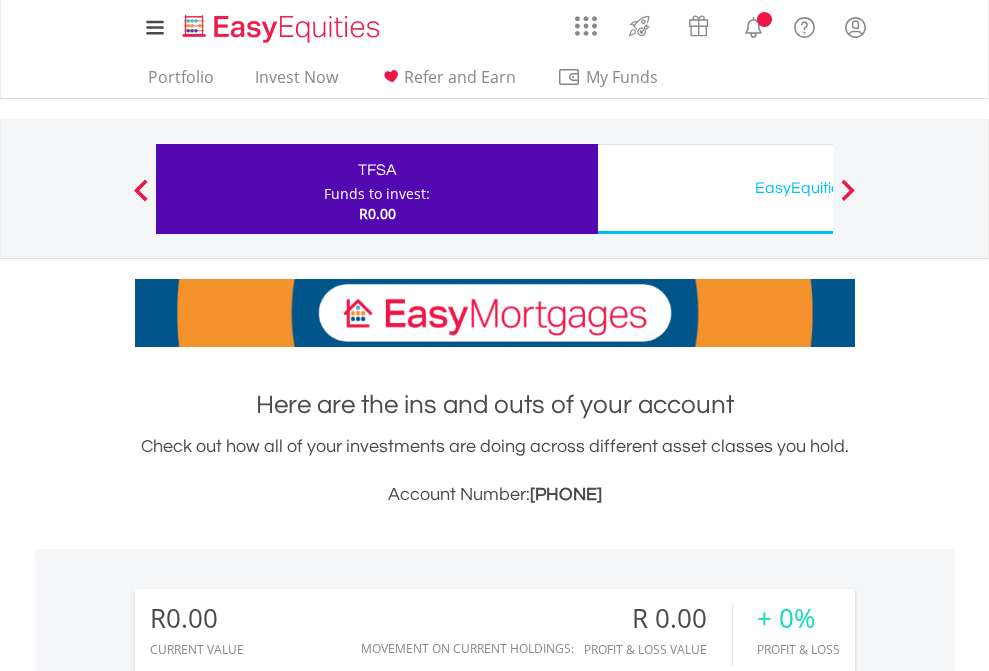 scroll, scrollTop: 1486, scrollLeft: 0, axis: vertical 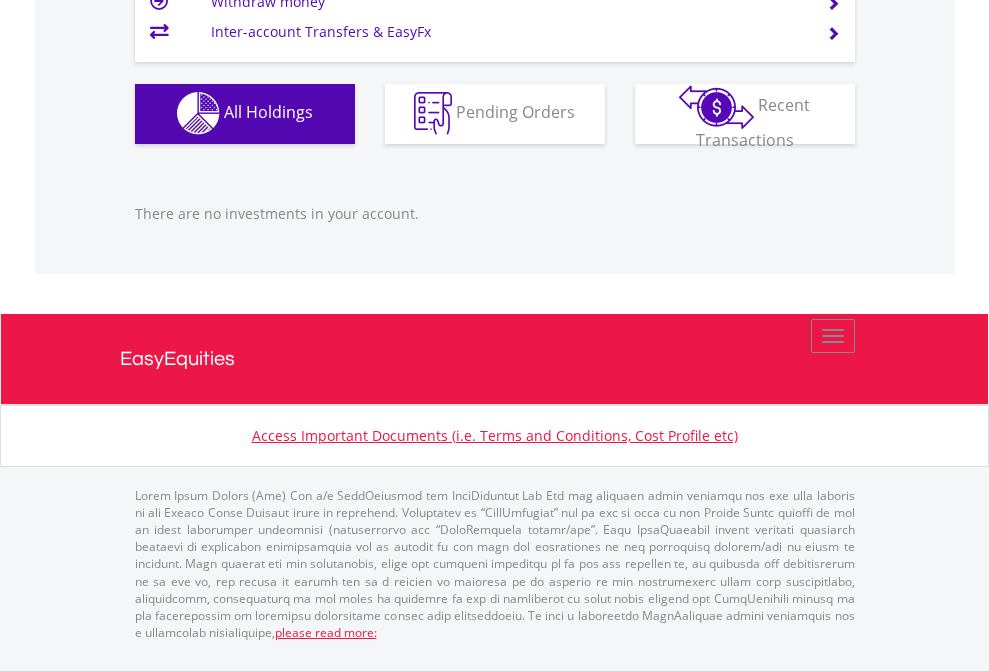 click on "EasyEquities USD" at bounding box center (818, -1142) 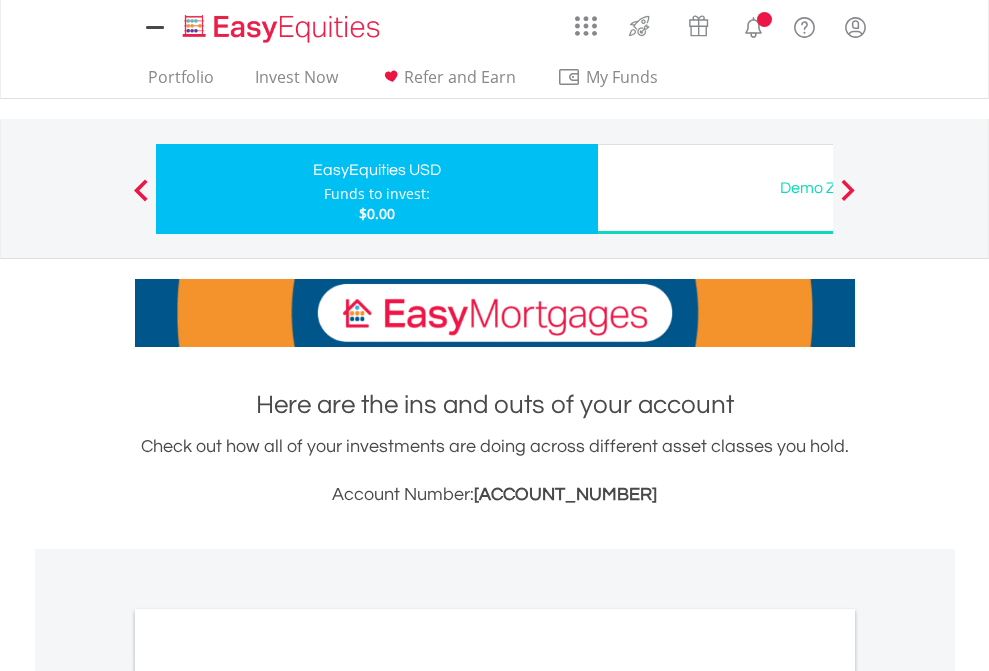 scroll, scrollTop: 0, scrollLeft: 0, axis: both 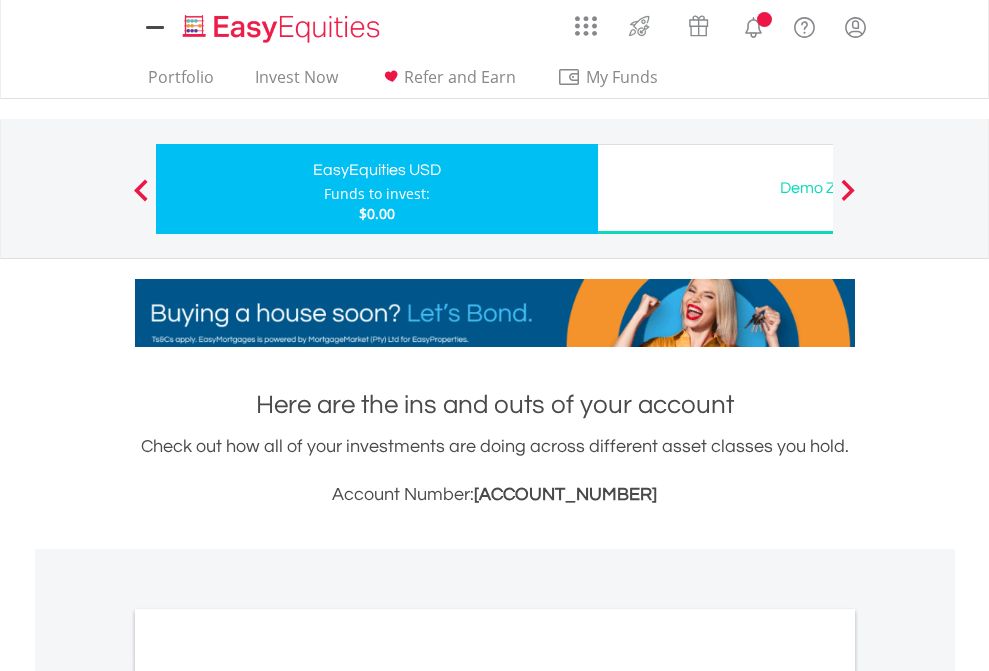 click on "All Holdings" at bounding box center (268, 1096) 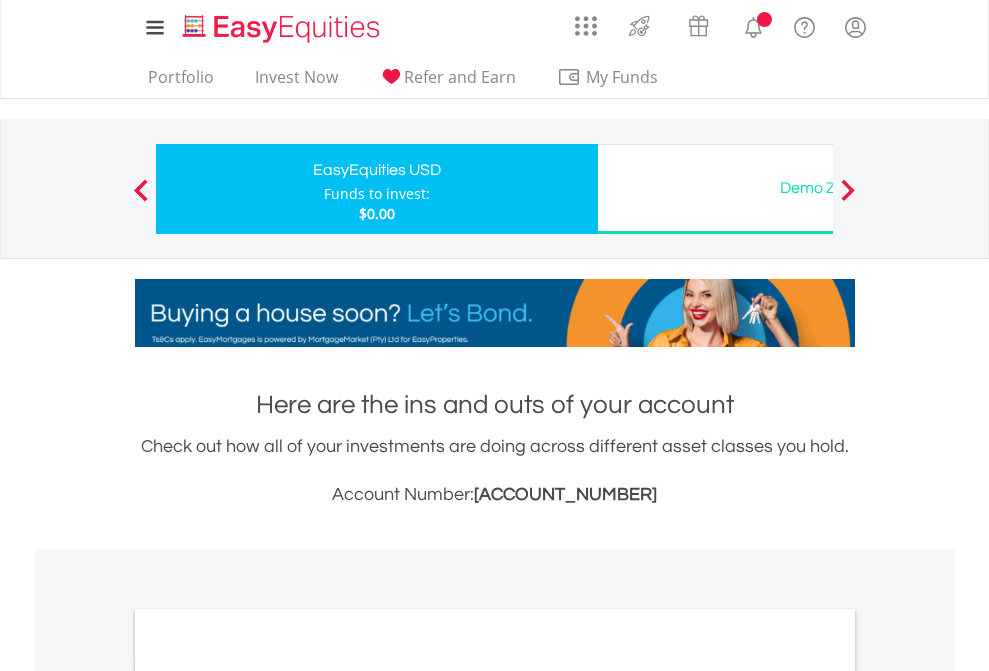 scroll, scrollTop: 1202, scrollLeft: 0, axis: vertical 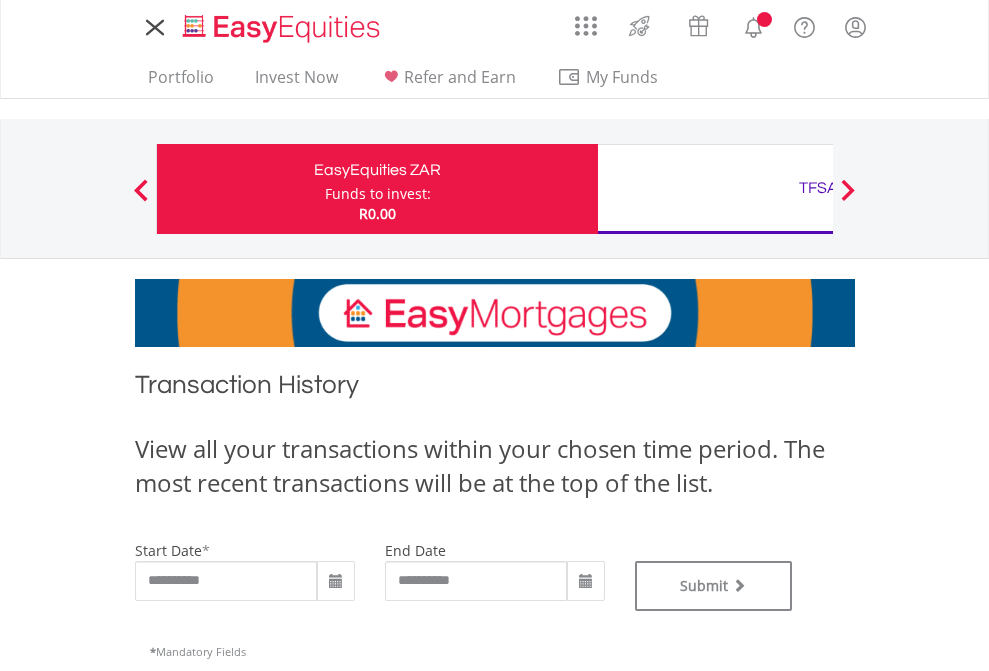 type on "**********" 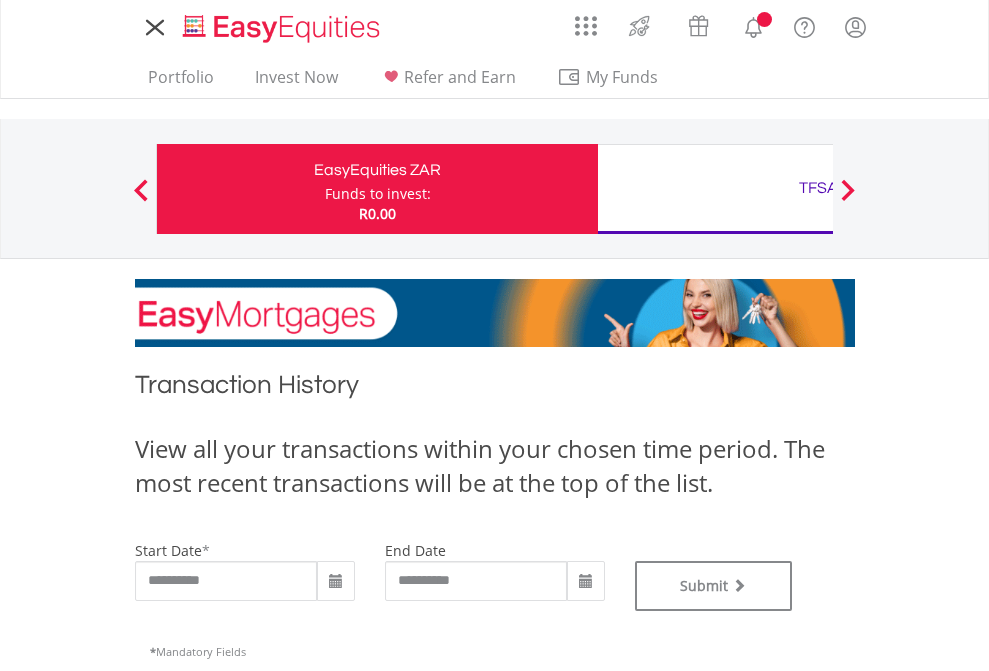 scroll, scrollTop: 0, scrollLeft: 0, axis: both 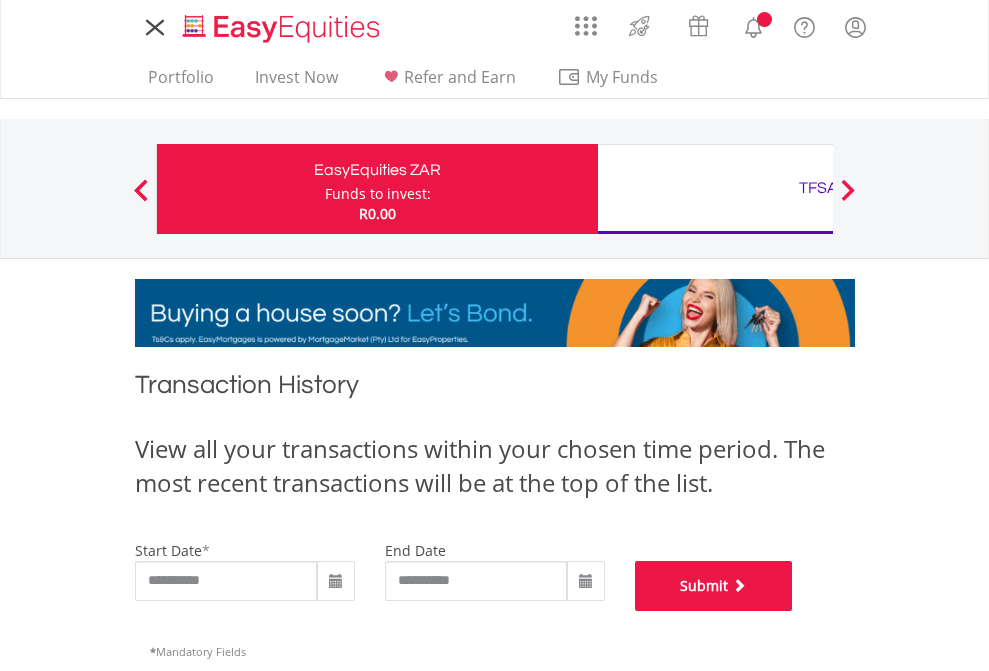 click on "Submit" at bounding box center [714, 586] 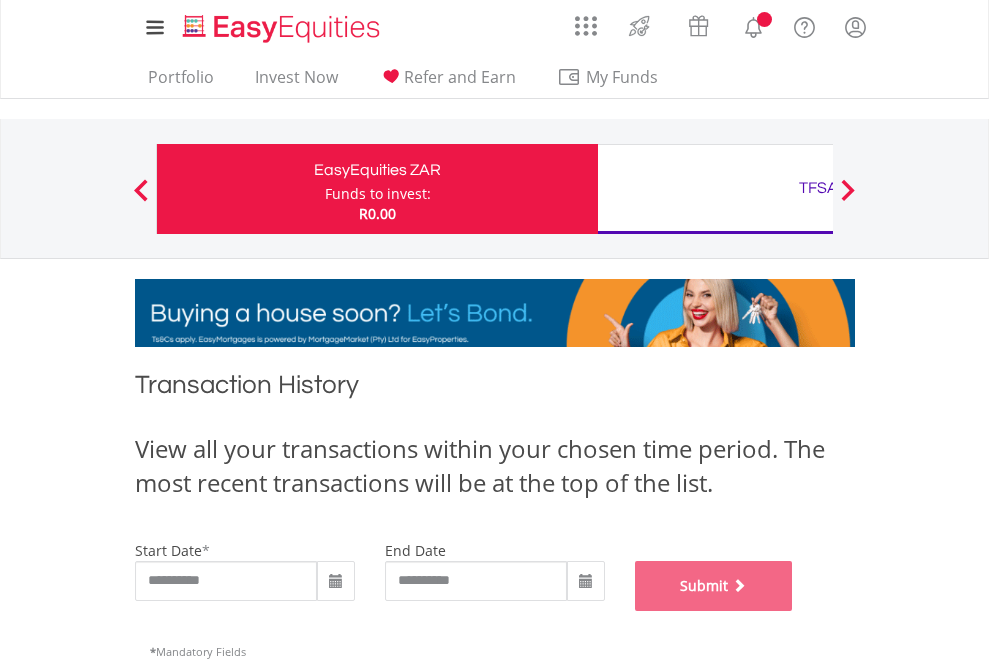 scroll, scrollTop: 811, scrollLeft: 0, axis: vertical 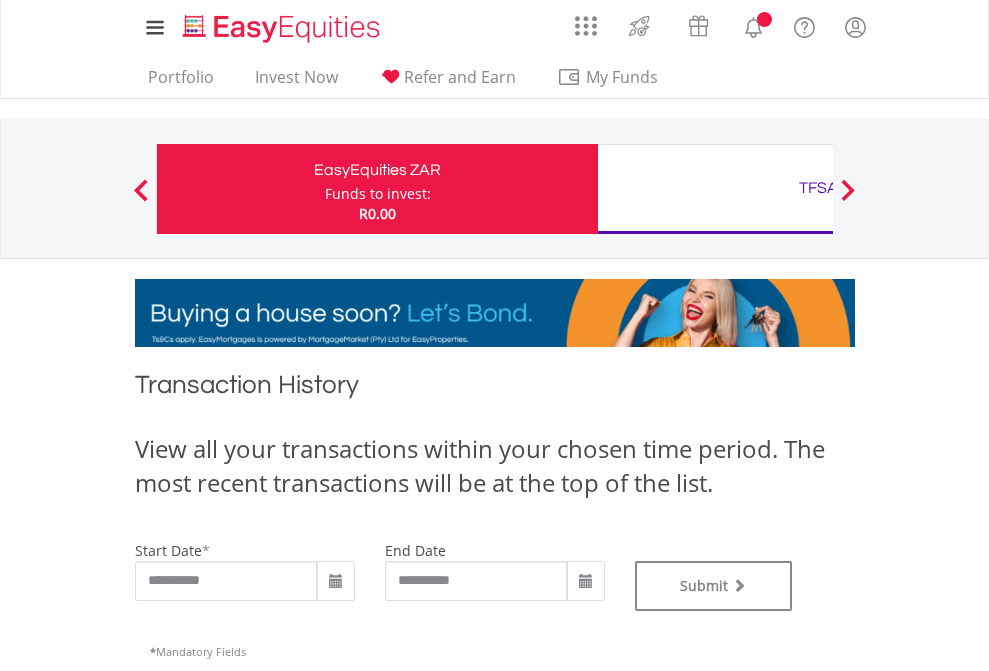 click on "TFSA" at bounding box center [818, 188] 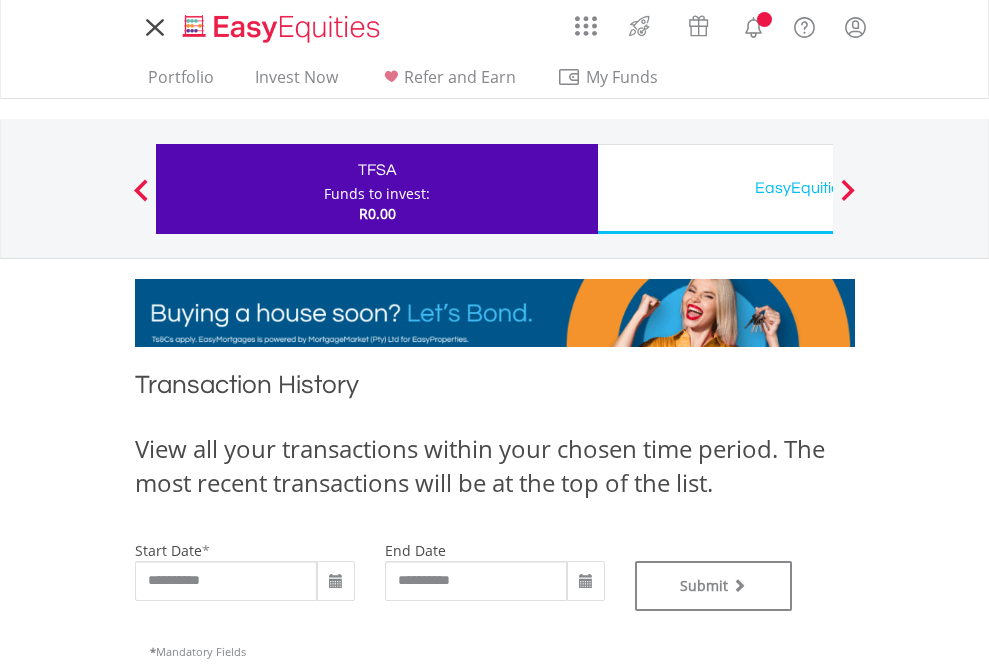 scroll, scrollTop: 0, scrollLeft: 0, axis: both 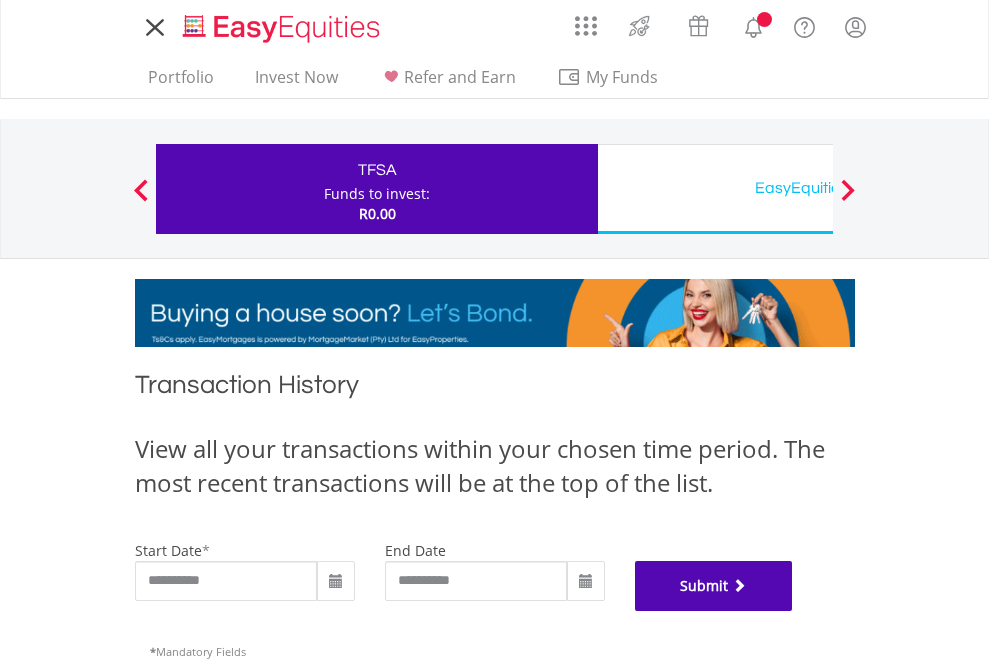 click on "Submit" at bounding box center (714, 586) 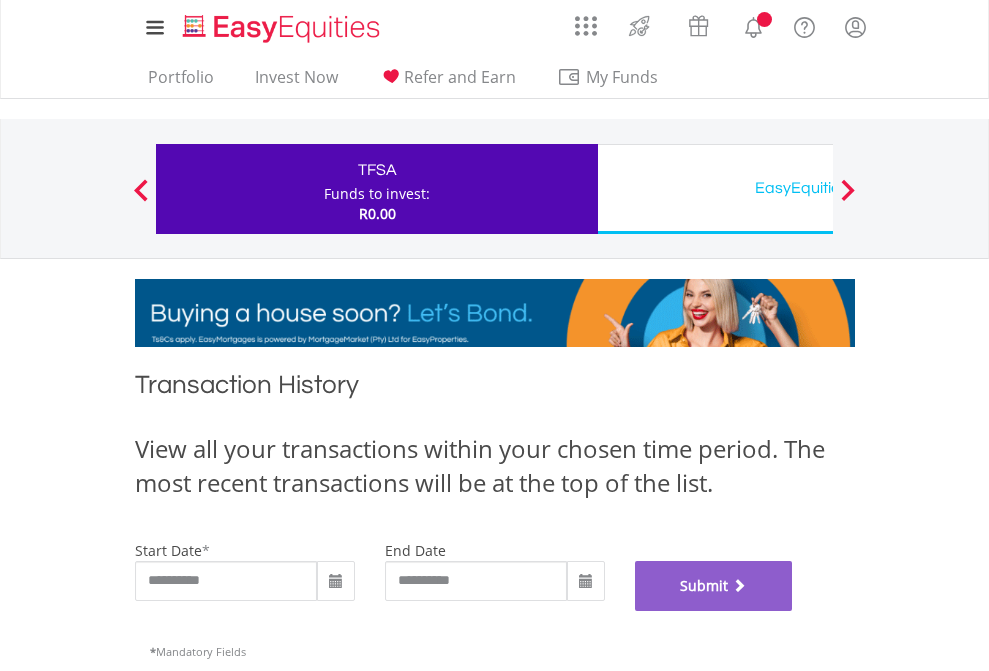 scroll, scrollTop: 811, scrollLeft: 0, axis: vertical 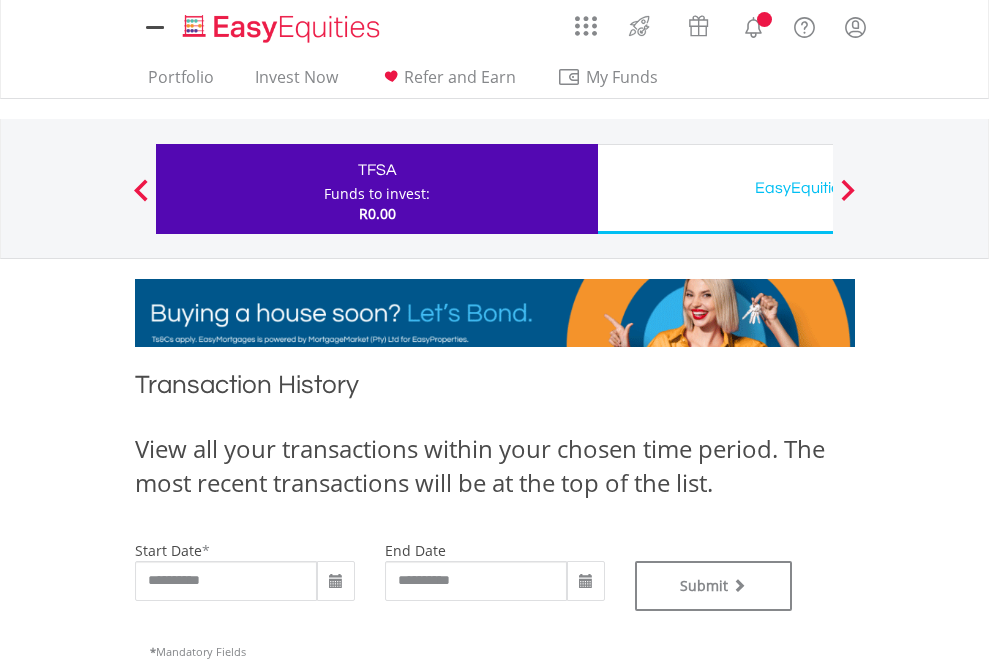 click on "EasyEquities USD" at bounding box center (818, 188) 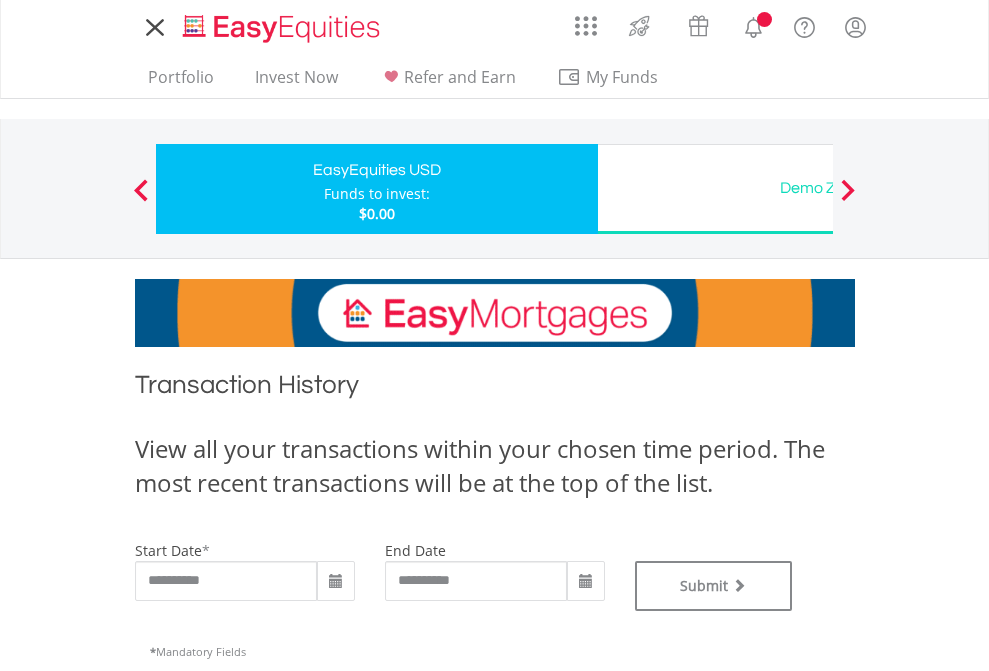 scroll, scrollTop: 0, scrollLeft: 0, axis: both 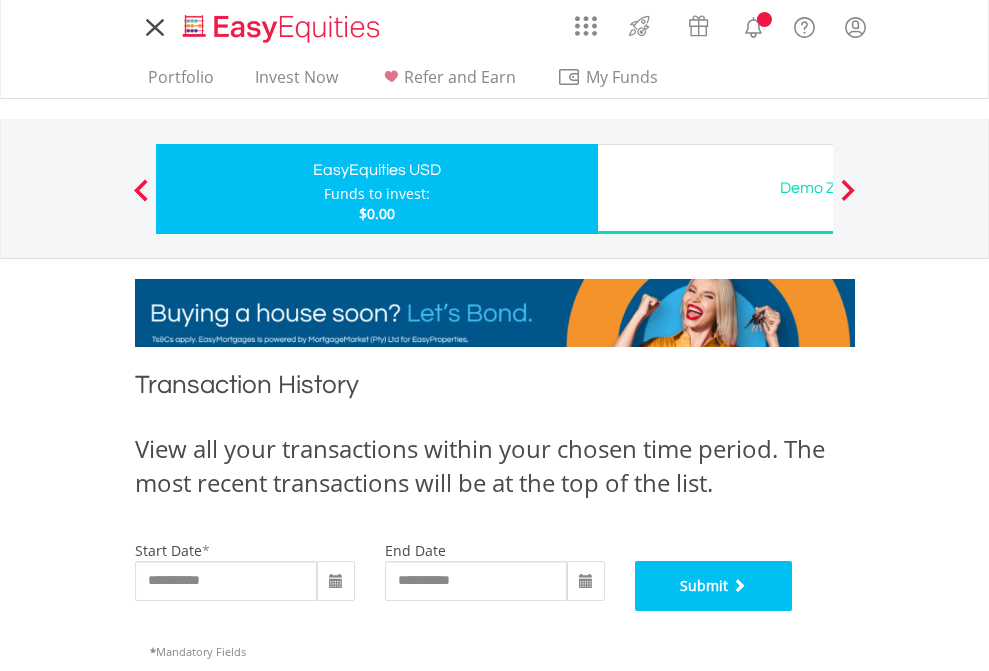 click on "Submit" at bounding box center [714, 586] 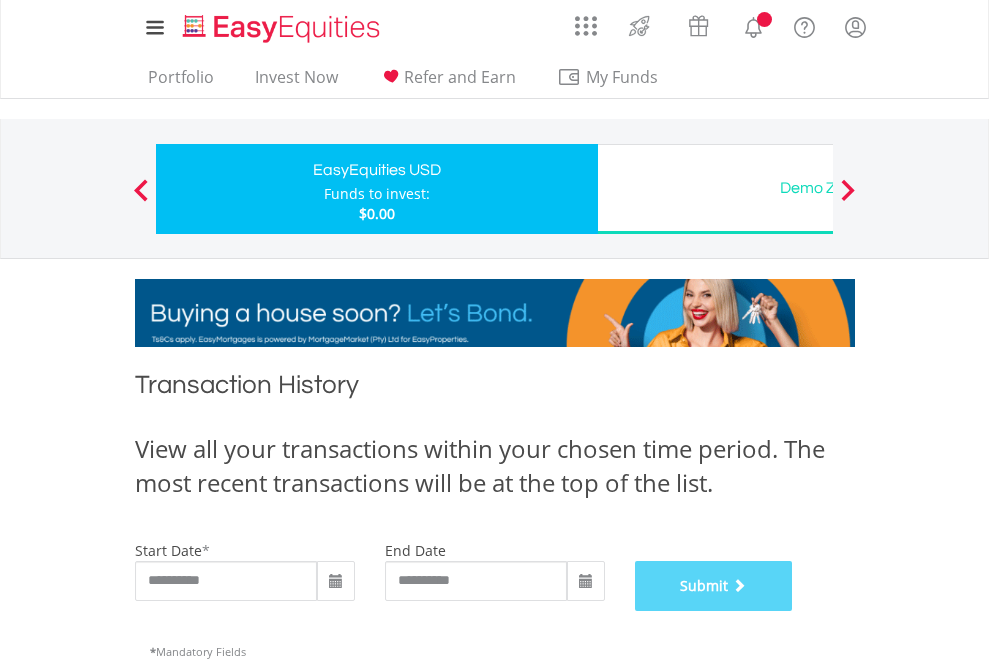 scroll, scrollTop: 811, scrollLeft: 0, axis: vertical 